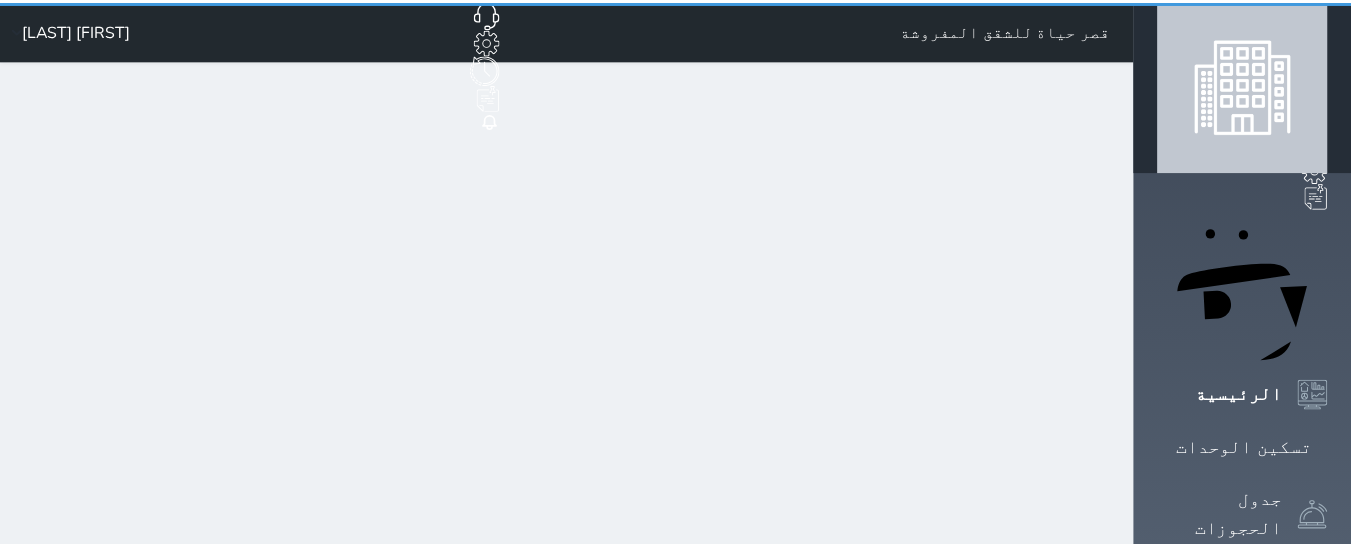 scroll, scrollTop: 0, scrollLeft: 0, axis: both 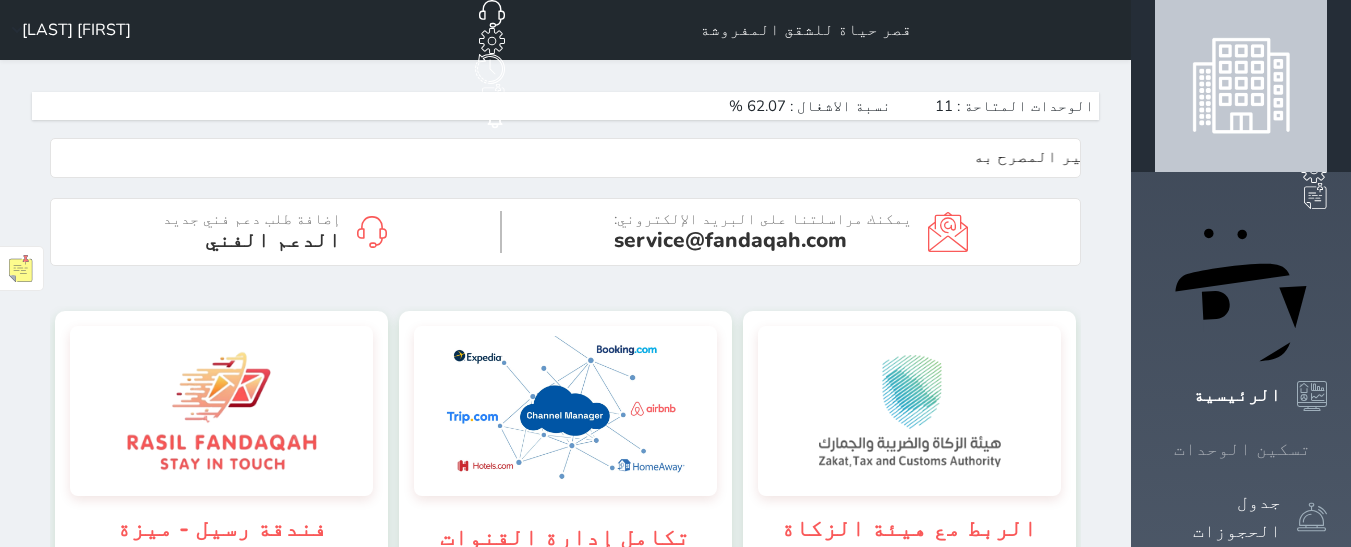 click 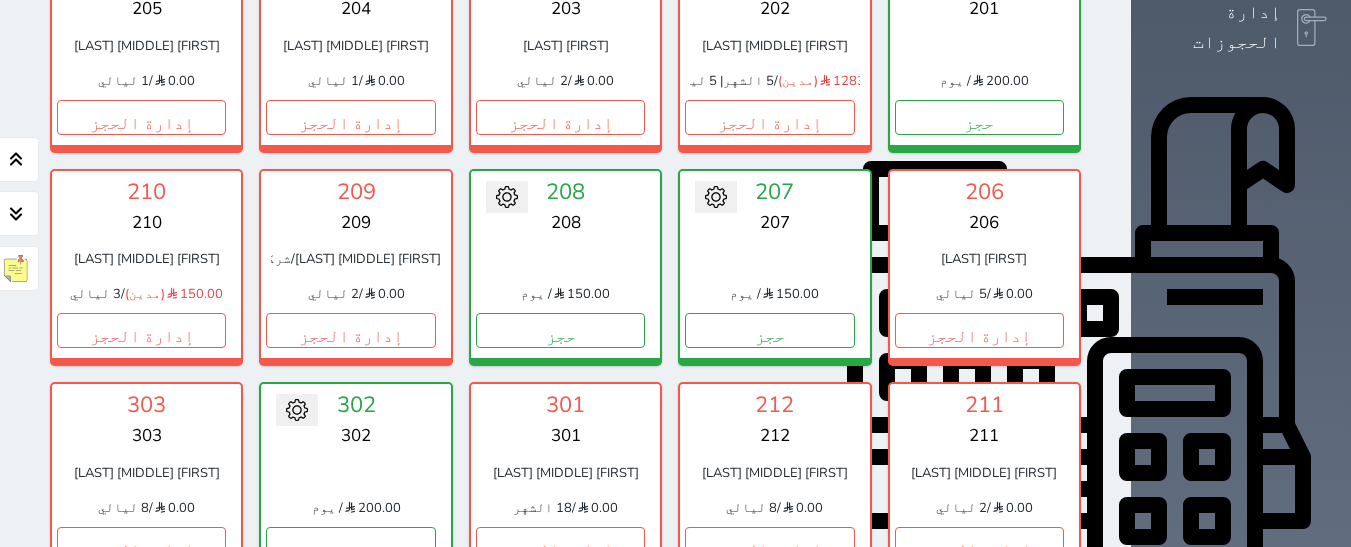 scroll, scrollTop: 1078, scrollLeft: 0, axis: vertical 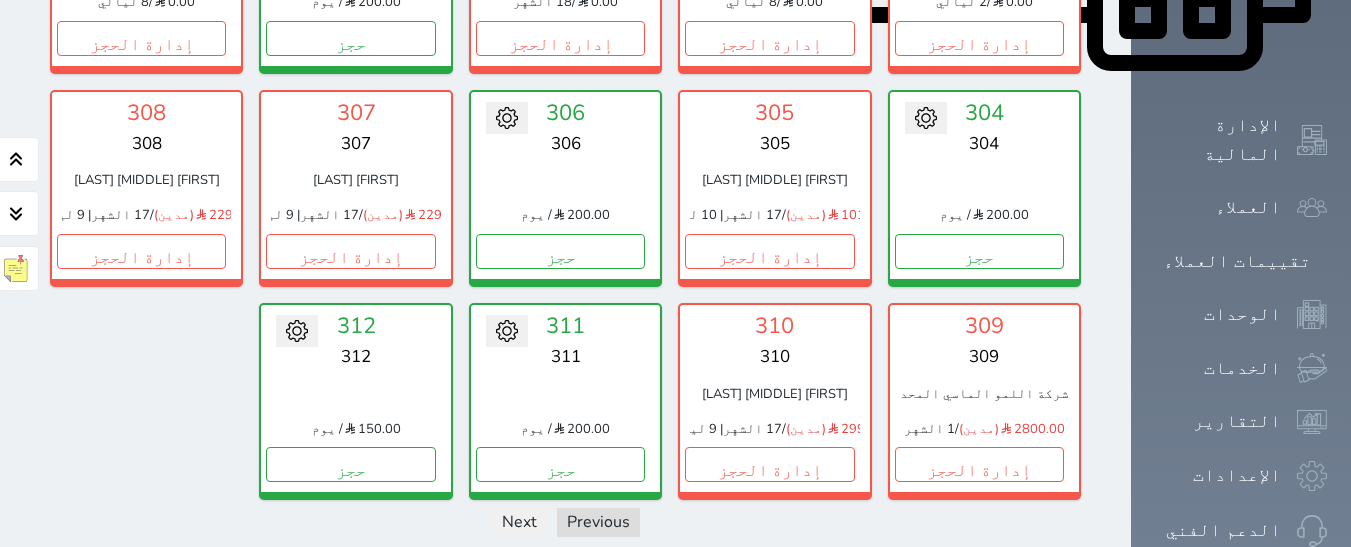 click on "عرض رصيد الصندوق" at bounding box center (304, 582) 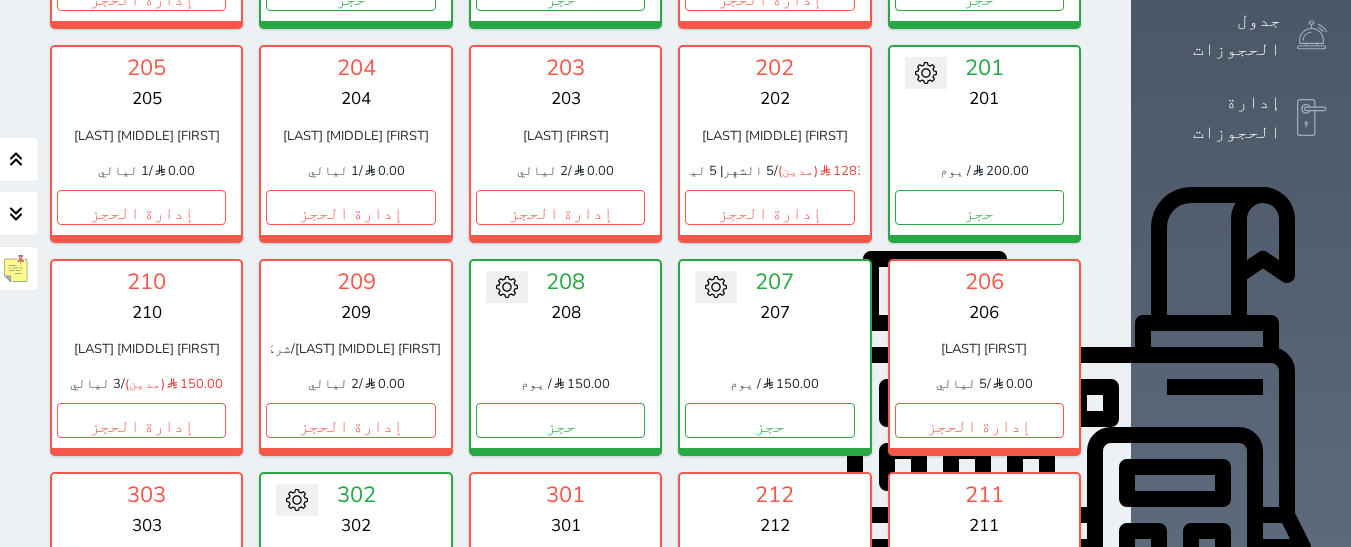 scroll, scrollTop: 378, scrollLeft: 0, axis: vertical 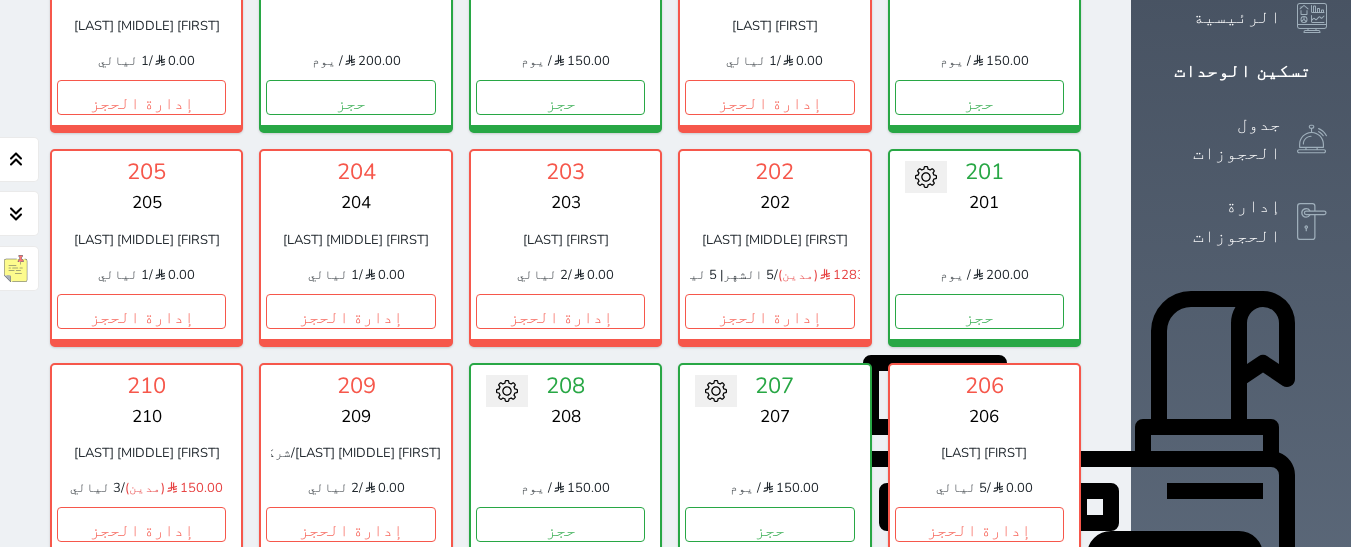 click 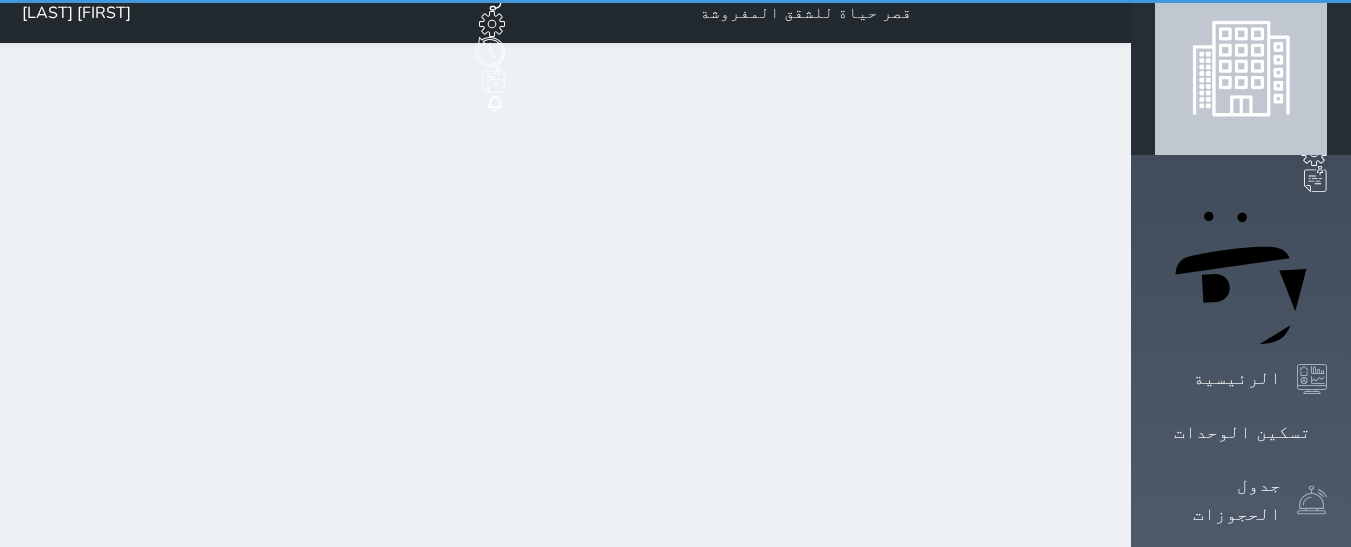 scroll, scrollTop: 0, scrollLeft: 0, axis: both 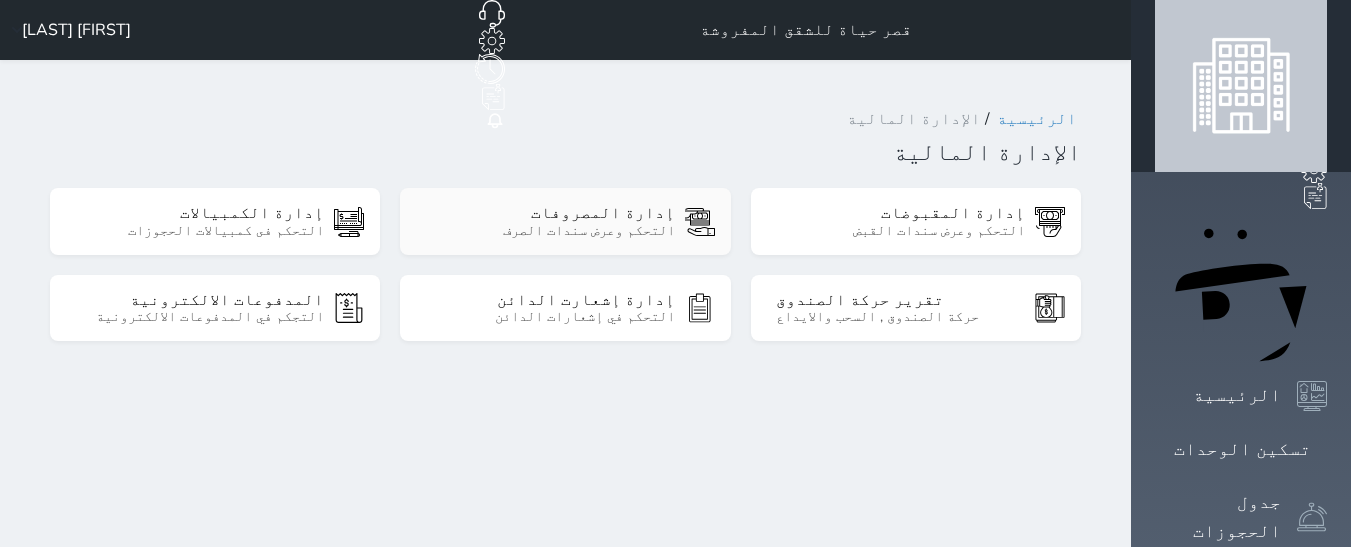 click on "إدارة المصروفات" at bounding box center (550, 213) 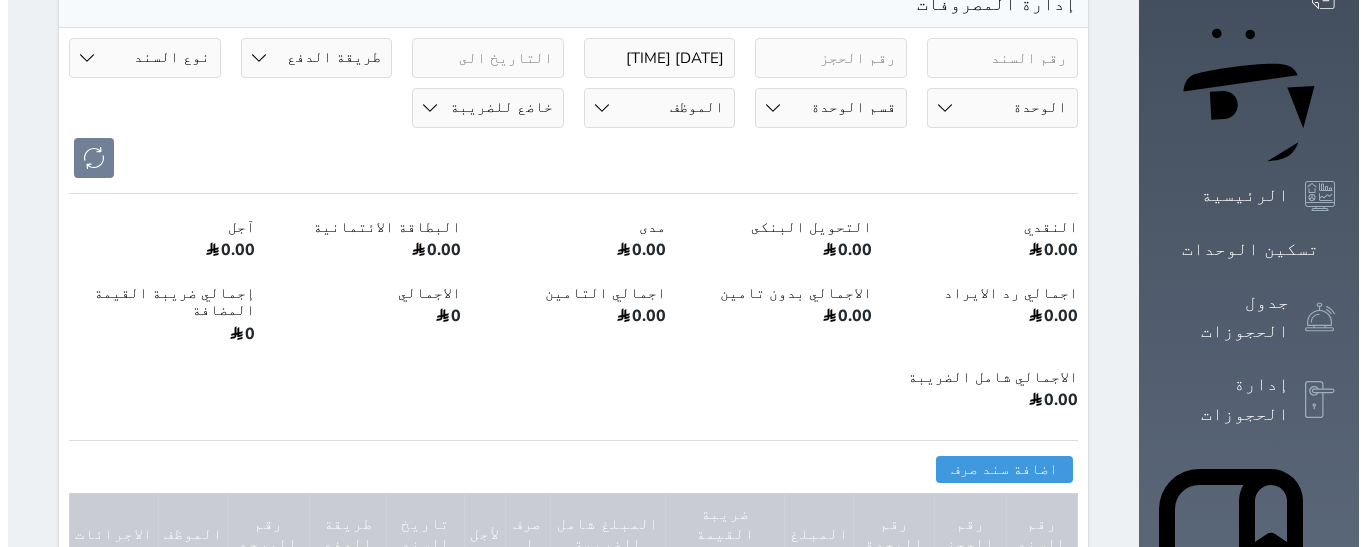 scroll, scrollTop: 300, scrollLeft: 0, axis: vertical 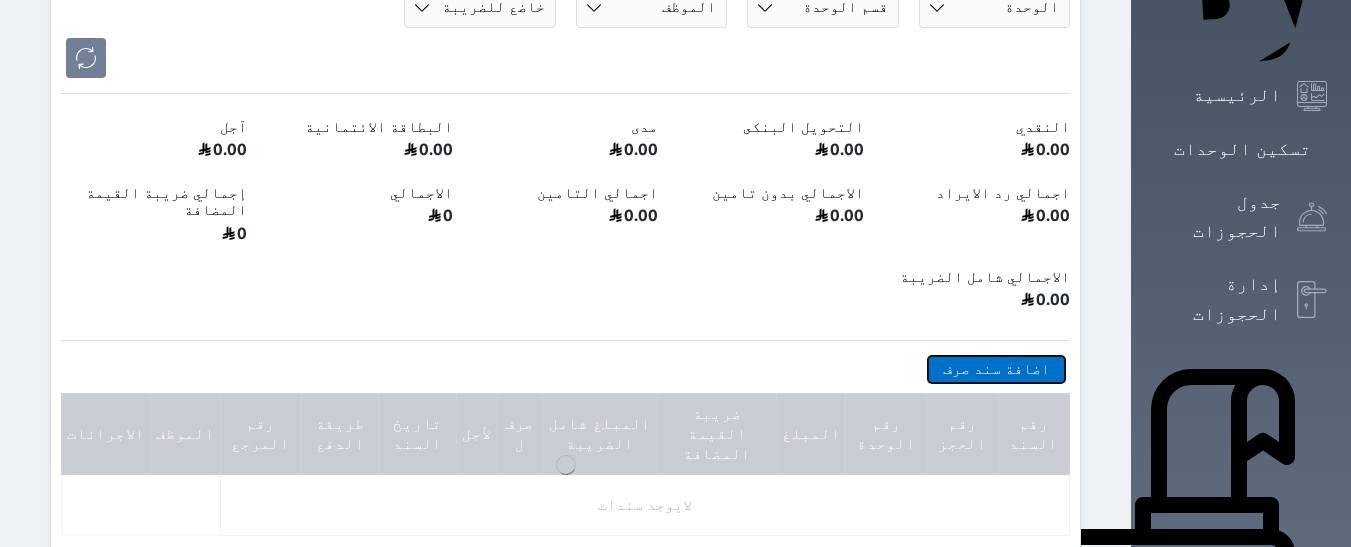 click on "اضافة سند صرف" at bounding box center [996, 369] 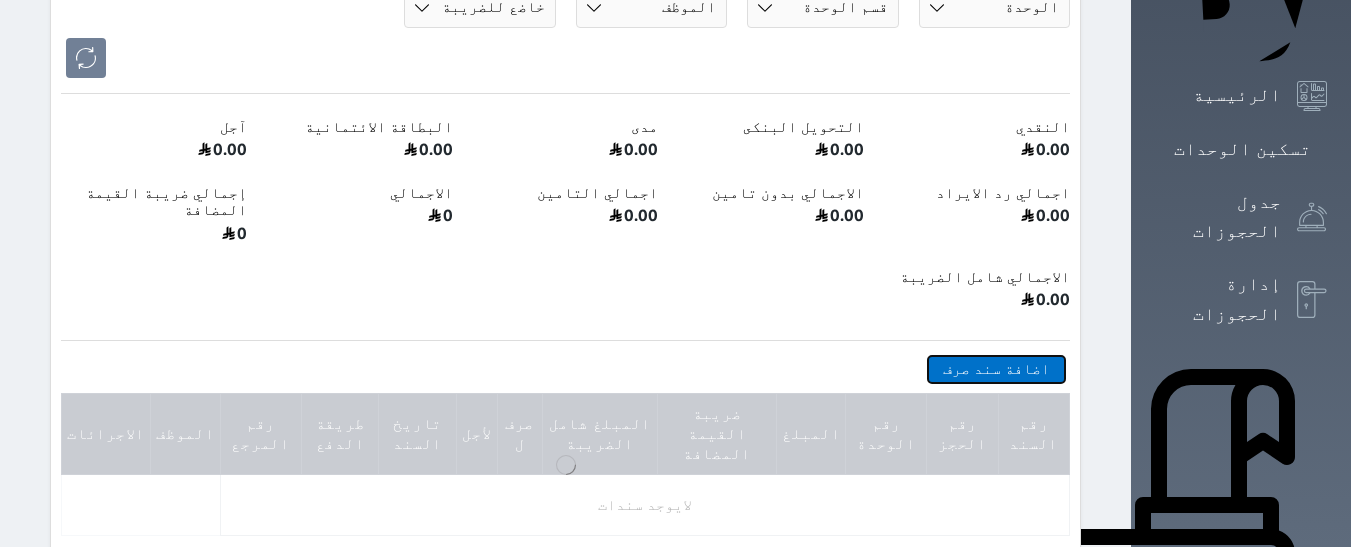 select 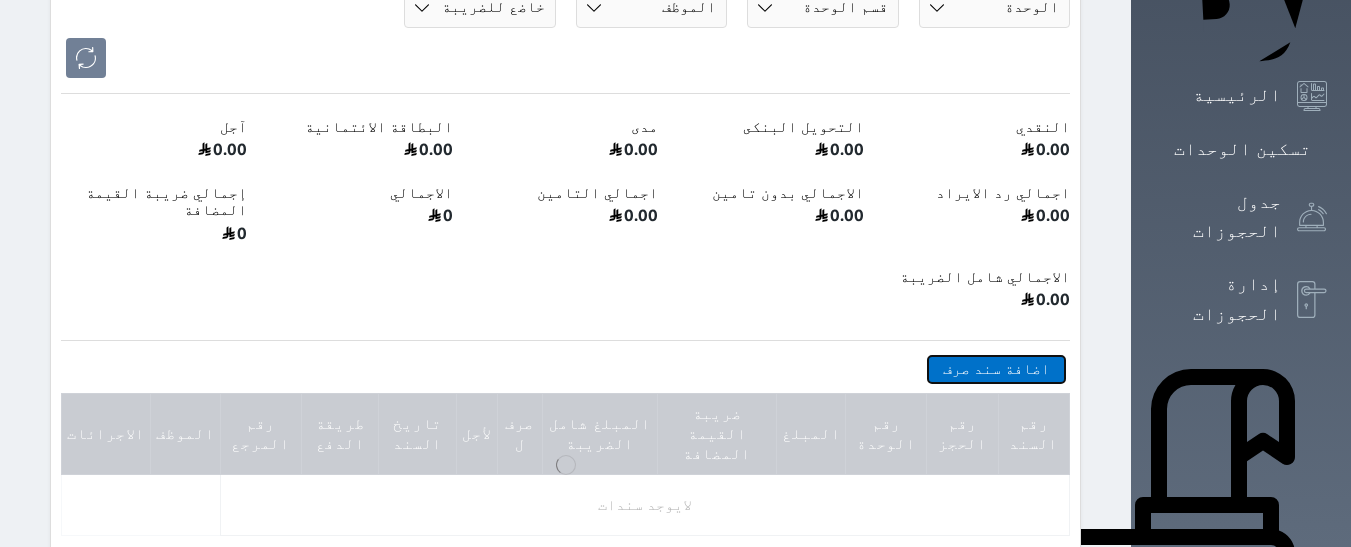 select 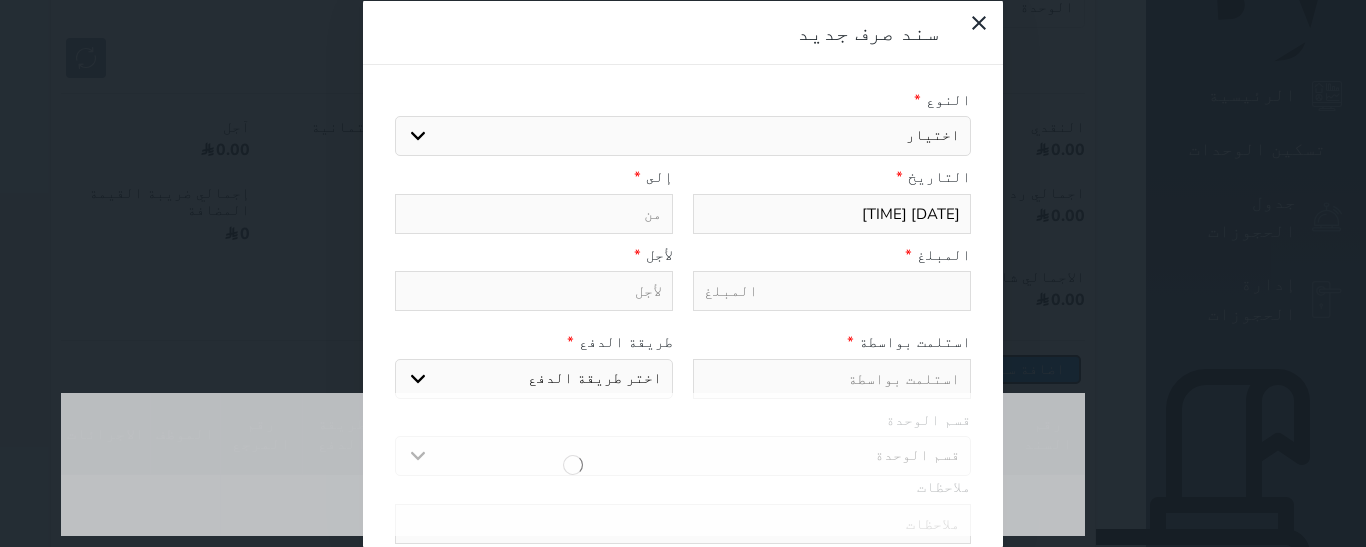 select 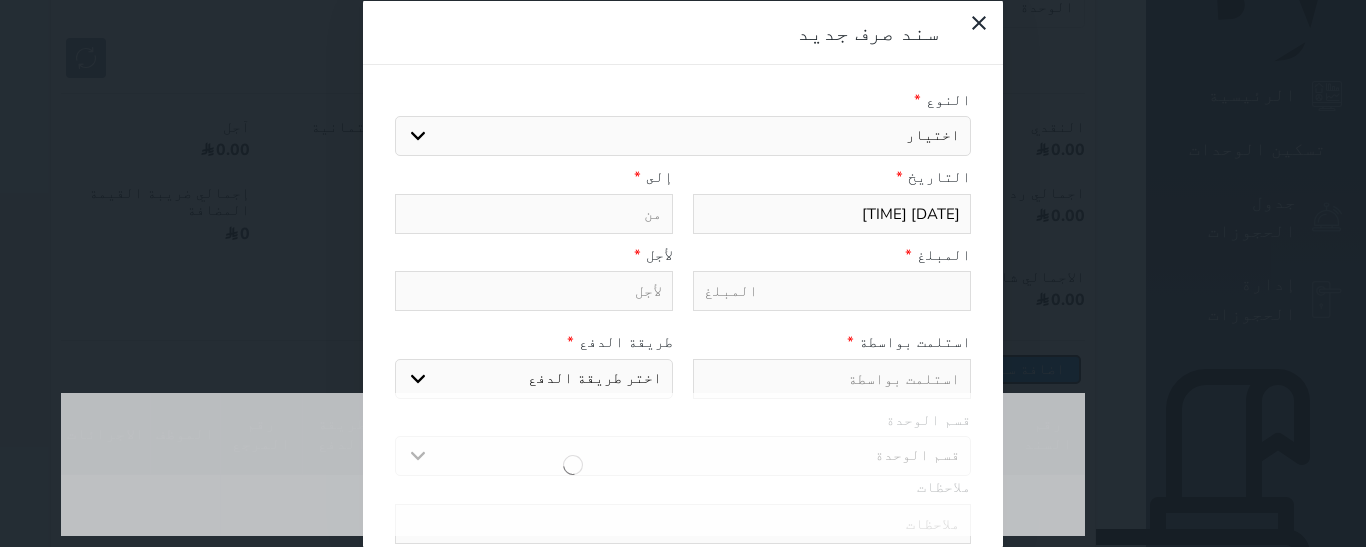 type on "[DATE] [TIME]" 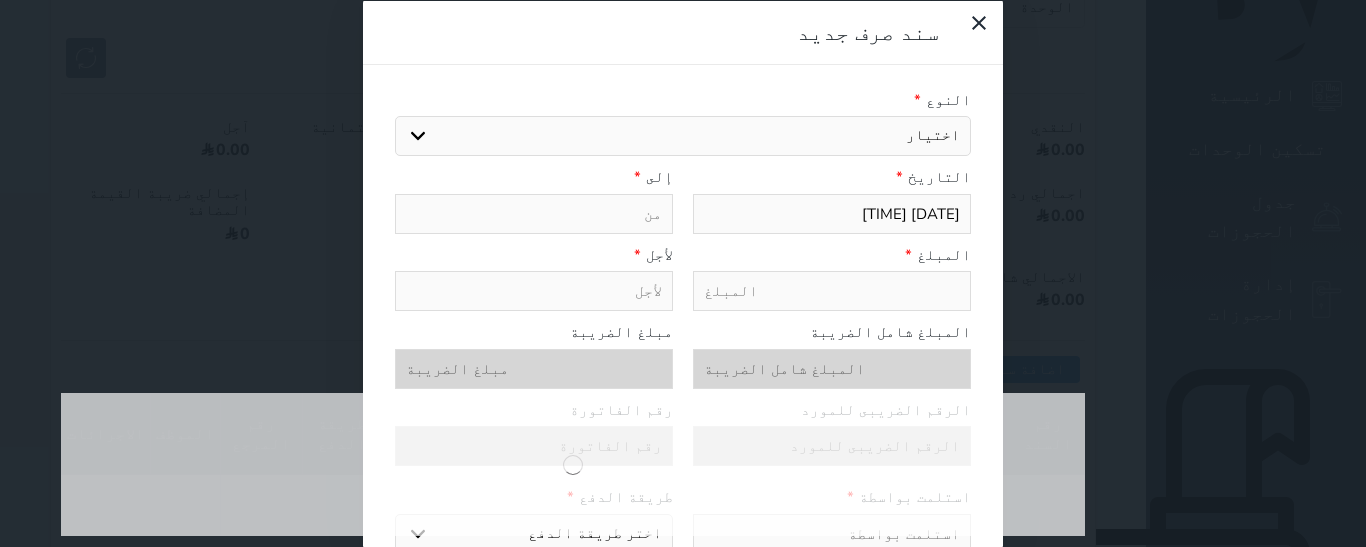 click on "اختيار   مرتجع إيجار رواتب صيانة مصروفات عامة تحويل من الصندوق الى الادارة استرجاع تامين استرجاع العربون" at bounding box center (683, 136) 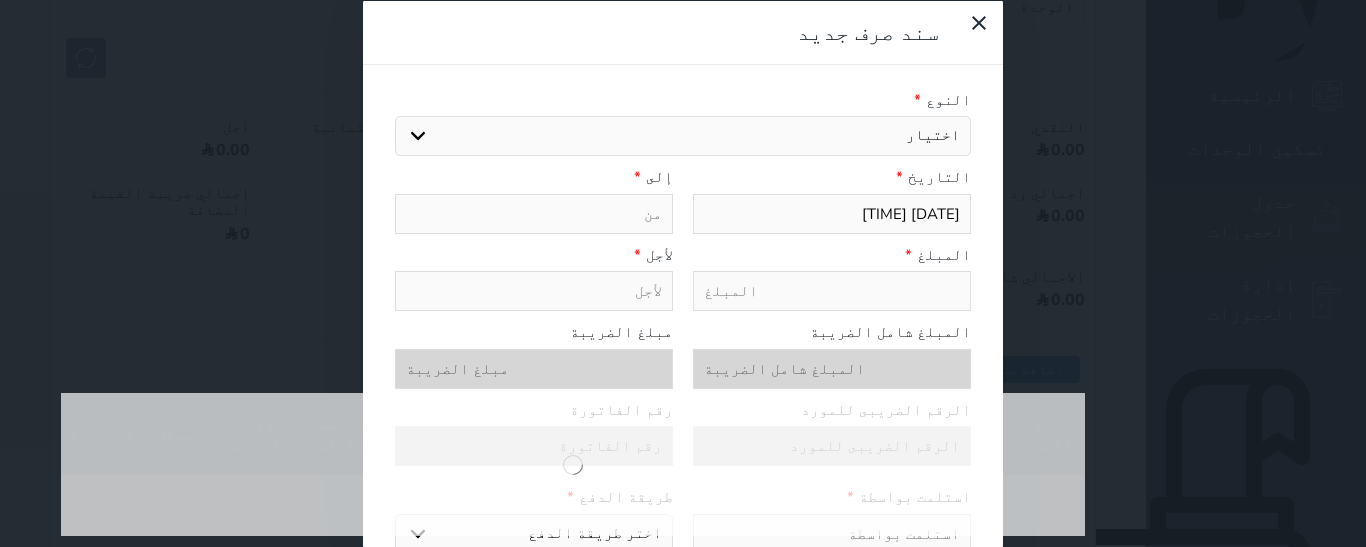 select on "141574" 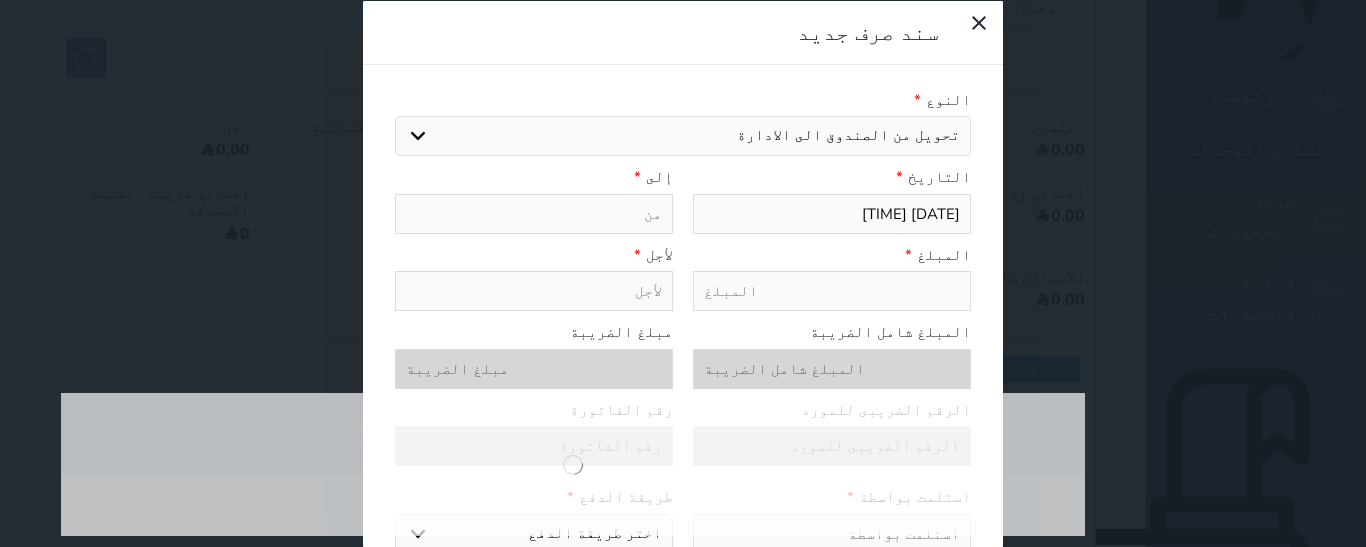 click on "اختيار   مرتجع إيجار رواتب صيانة مصروفات عامة تحويل من الصندوق الى الادارة استرجاع تامين استرجاع العربون" at bounding box center (683, 136) 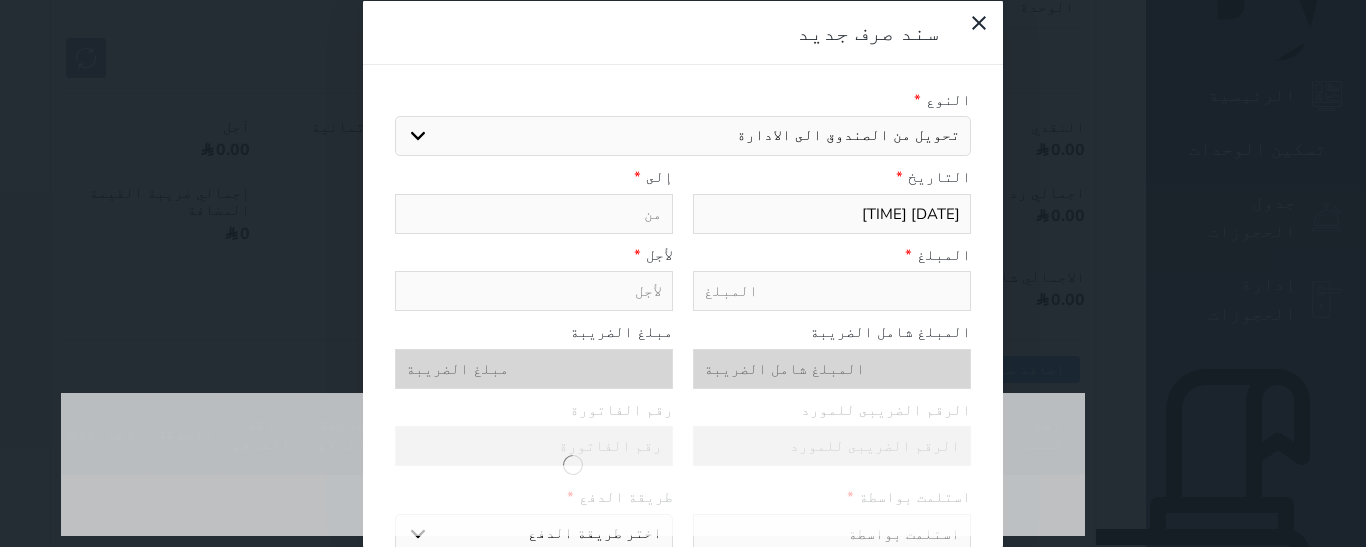 type on "تحويل من الصندوق الى الادارة" 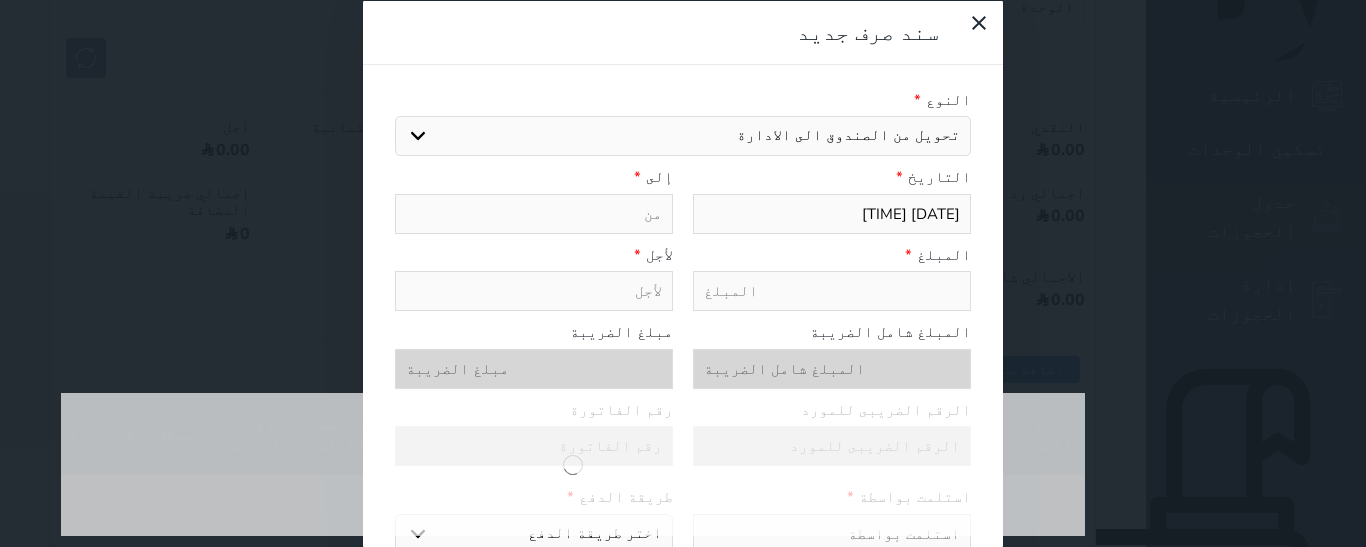 select 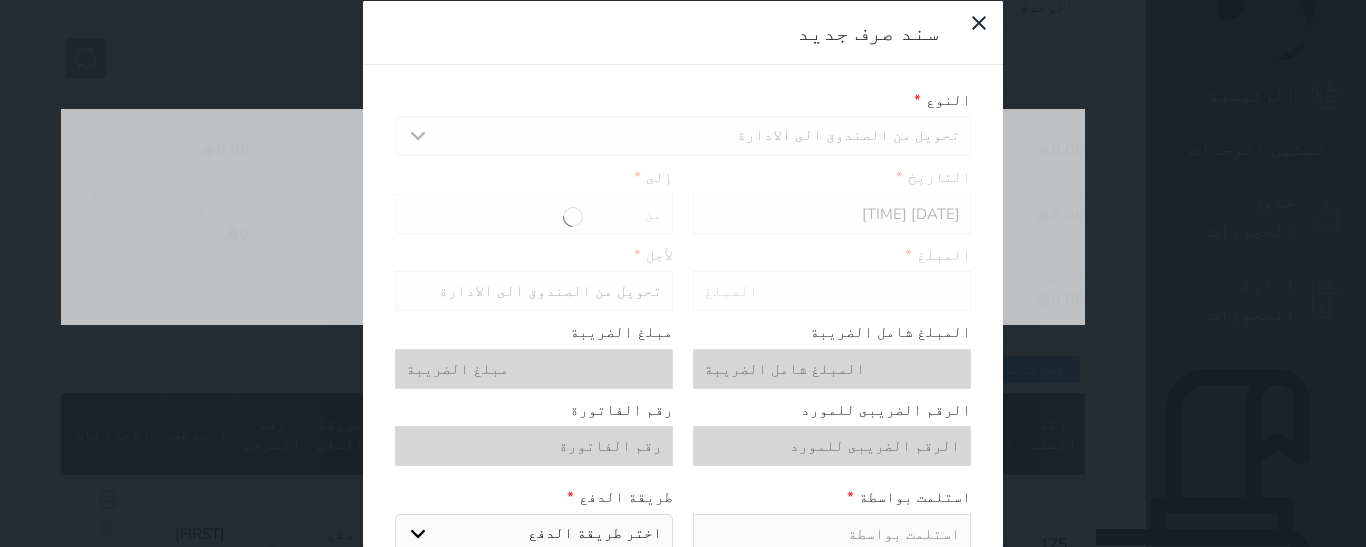 click at bounding box center [832, 291] 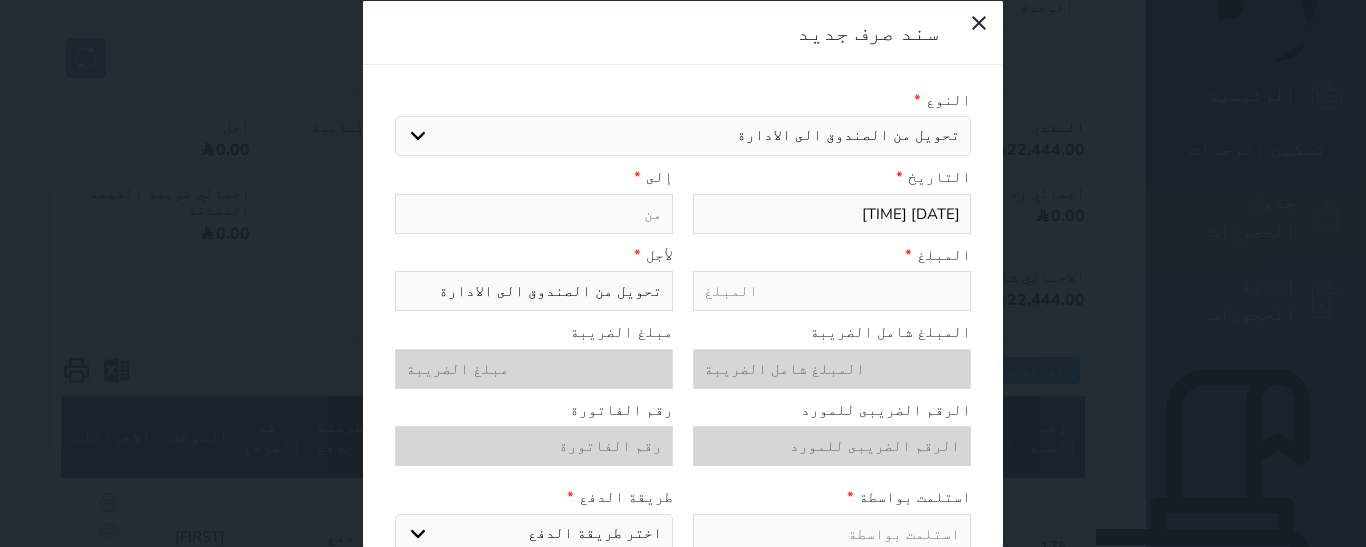 type on "1" 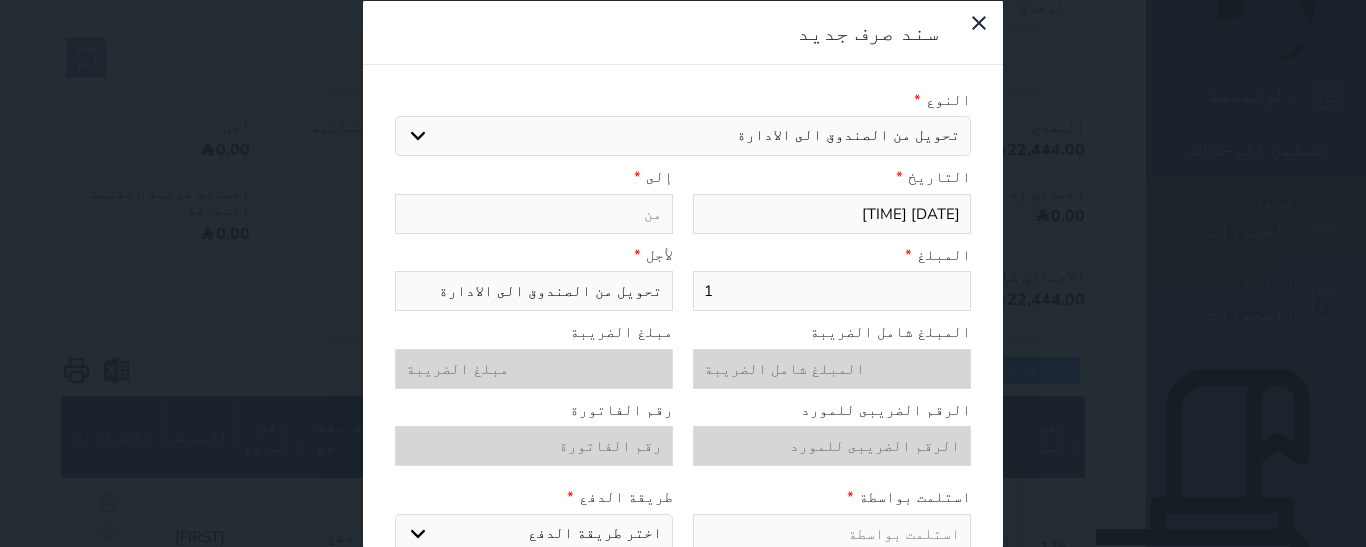 select 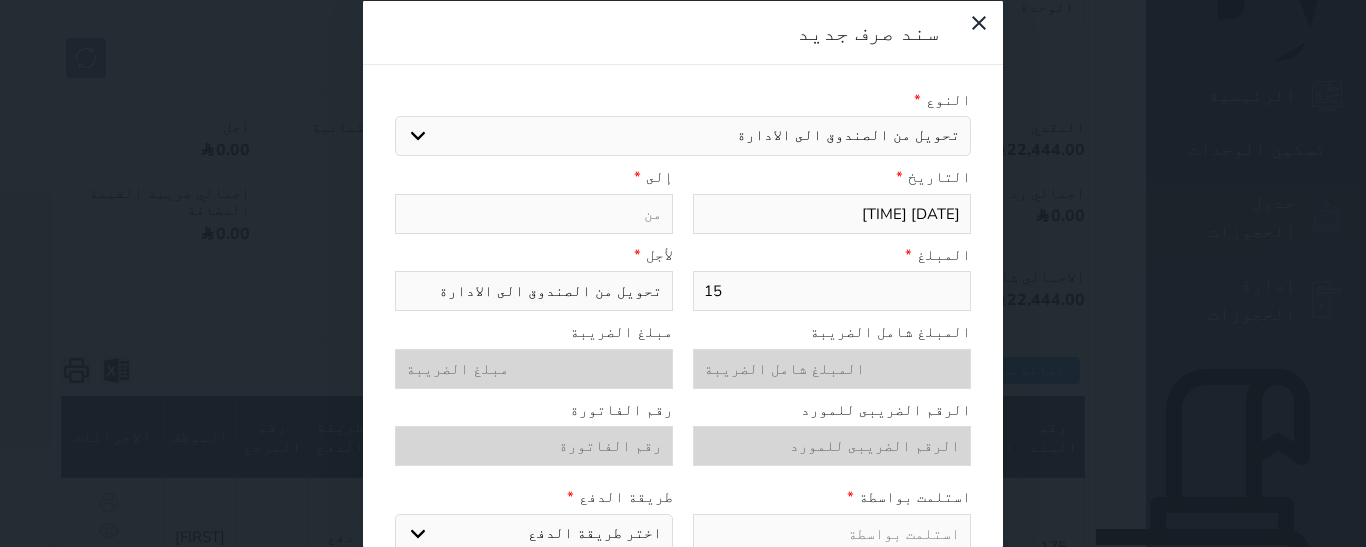 type on "156" 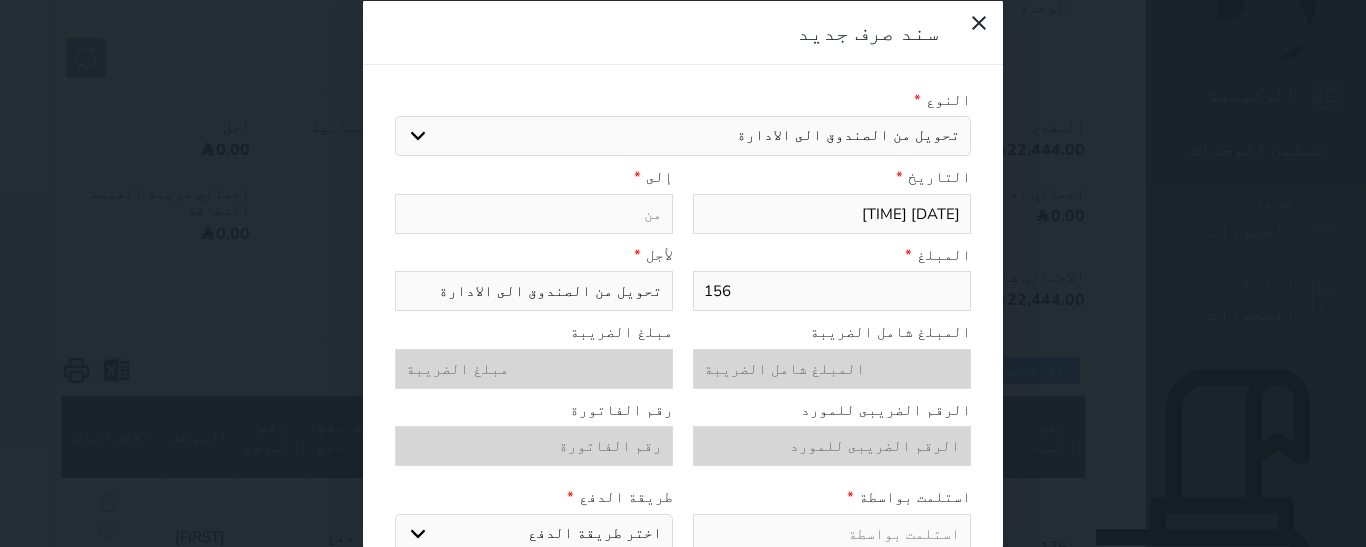 type on "1569" 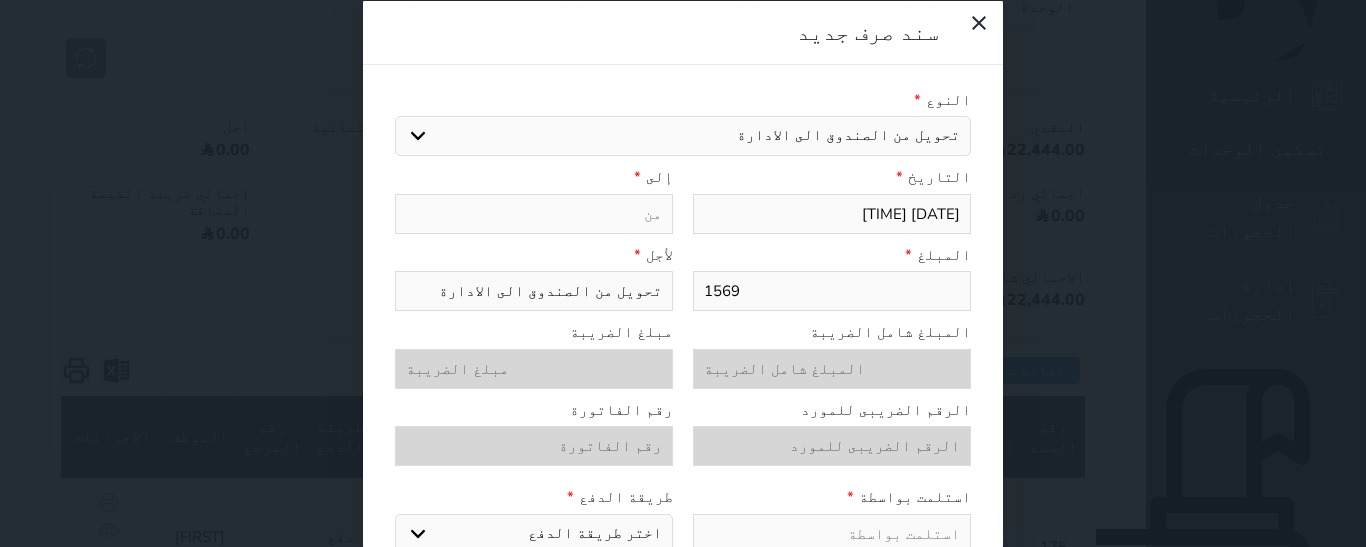 type on "15699" 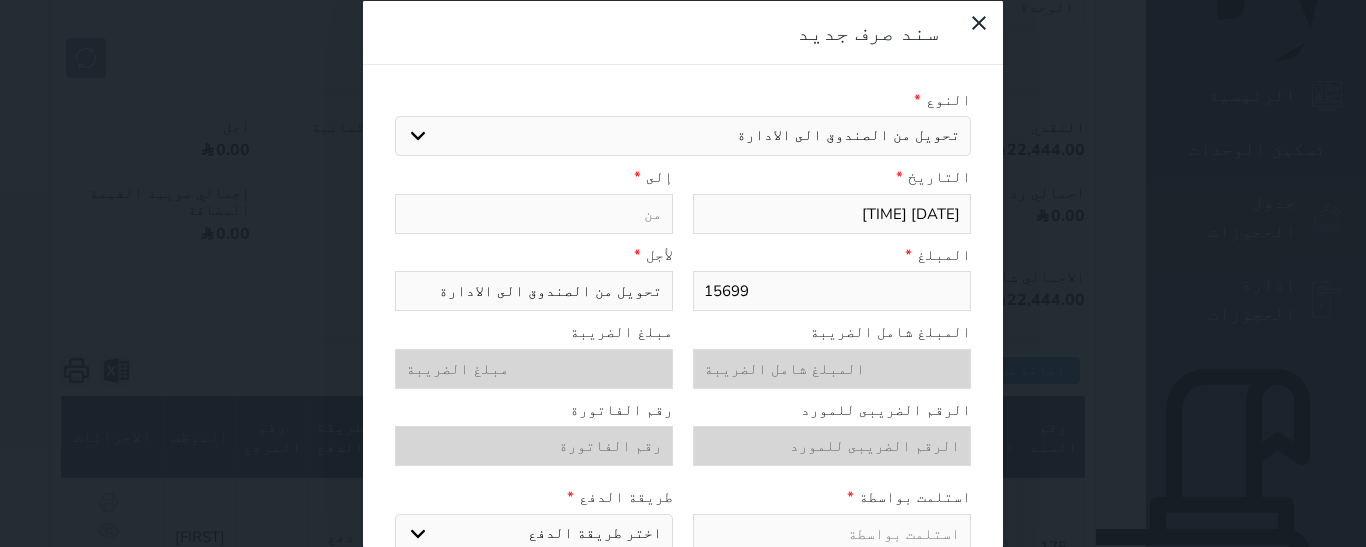type on "15699" 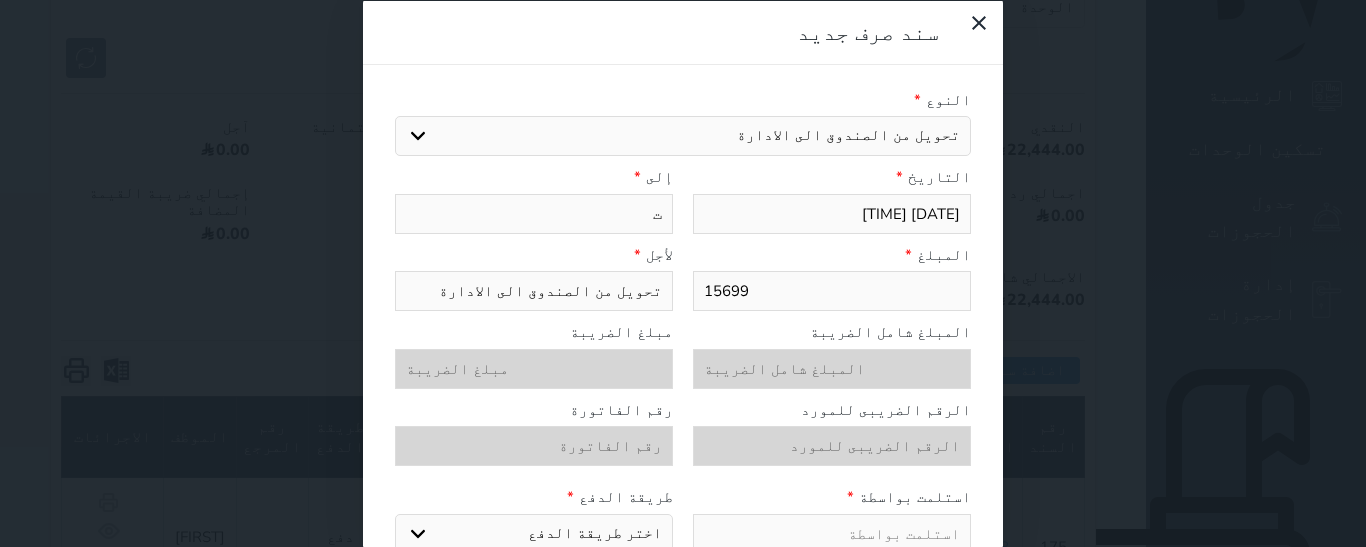 type on "تر" 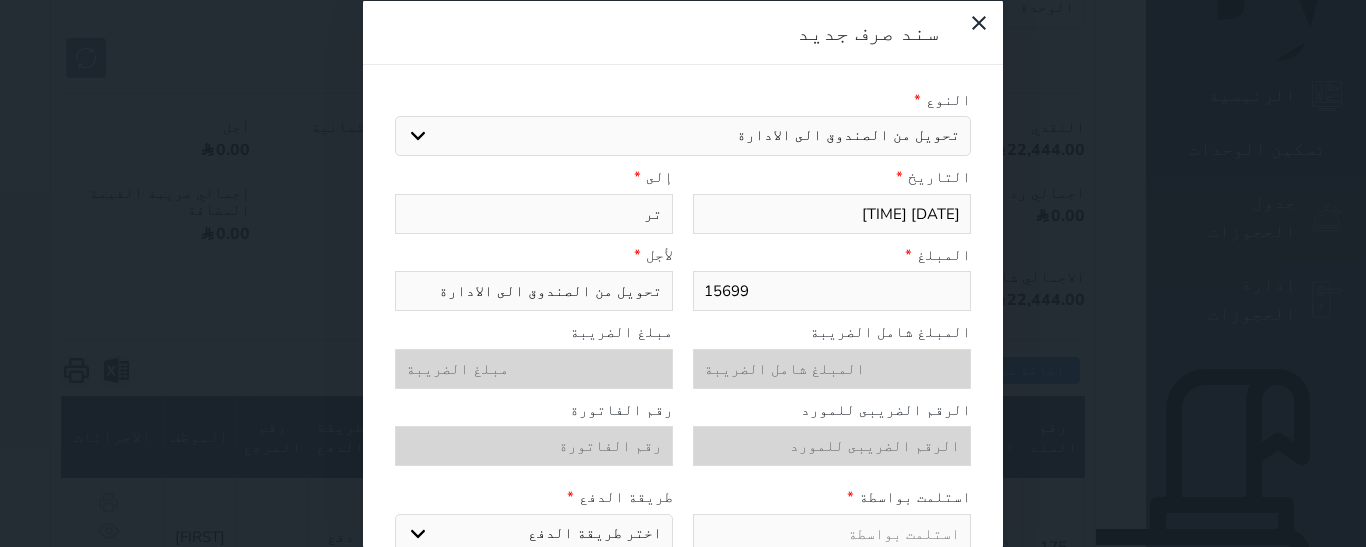 type on "ترك" 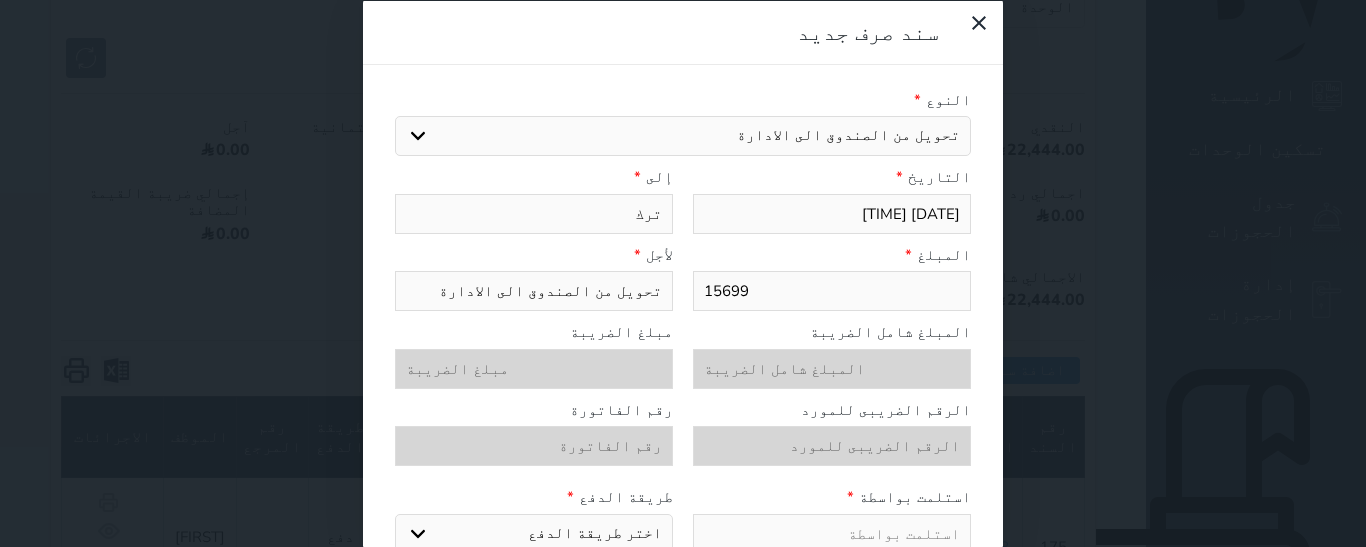type on "تركي" 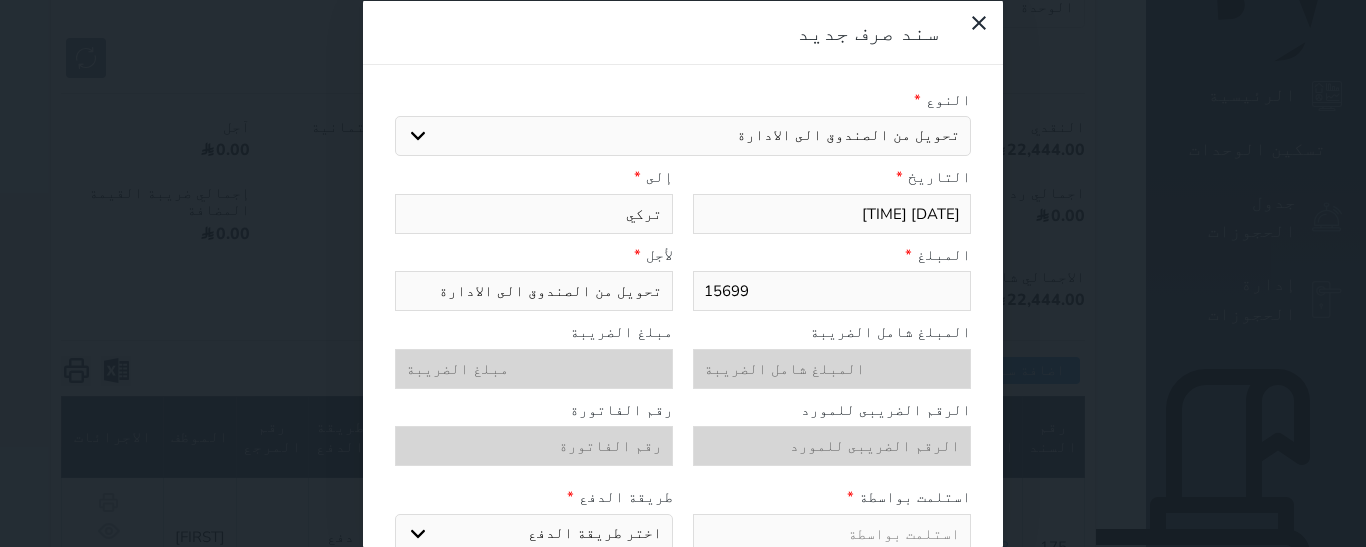 type on "تركي" 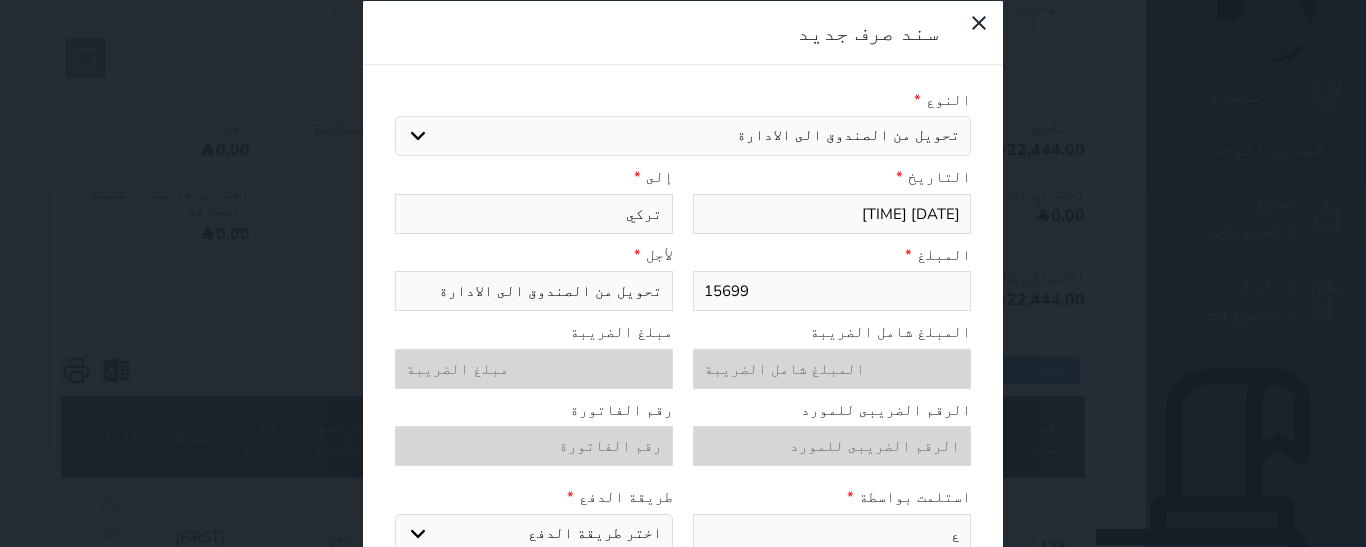 type on "عب" 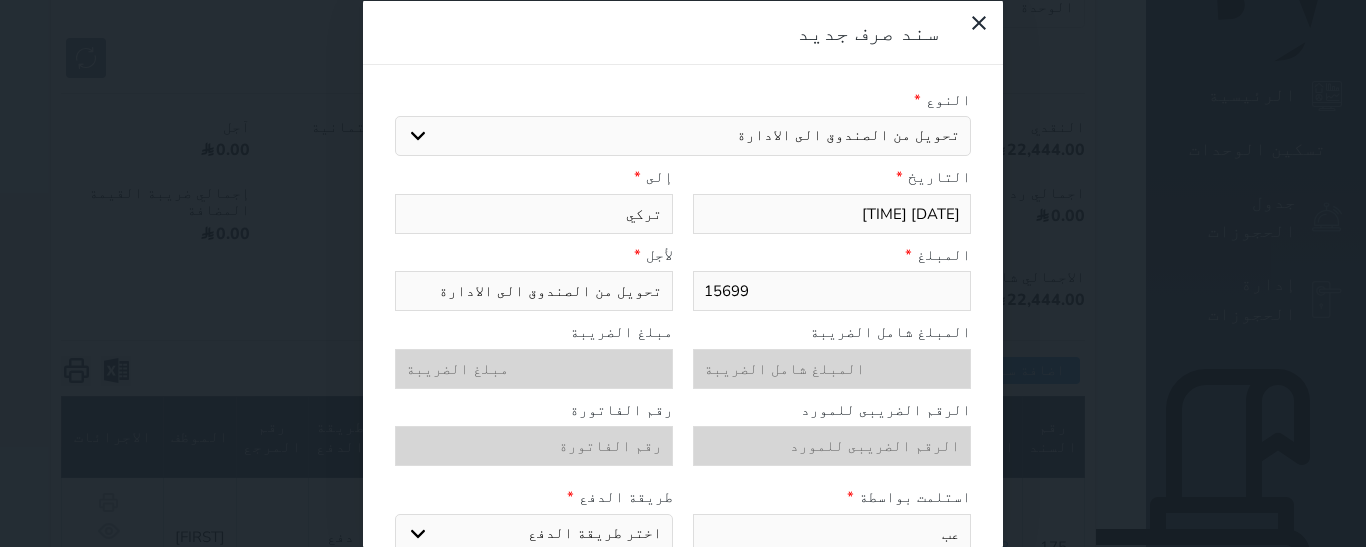 type on "عبد" 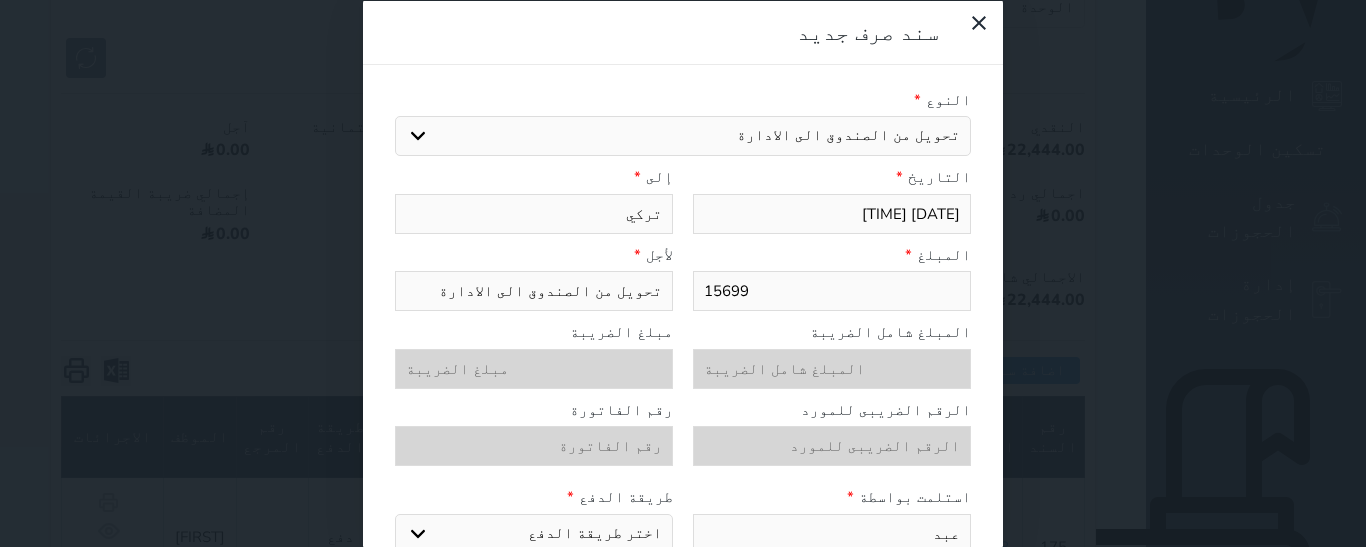type on "عبدا" 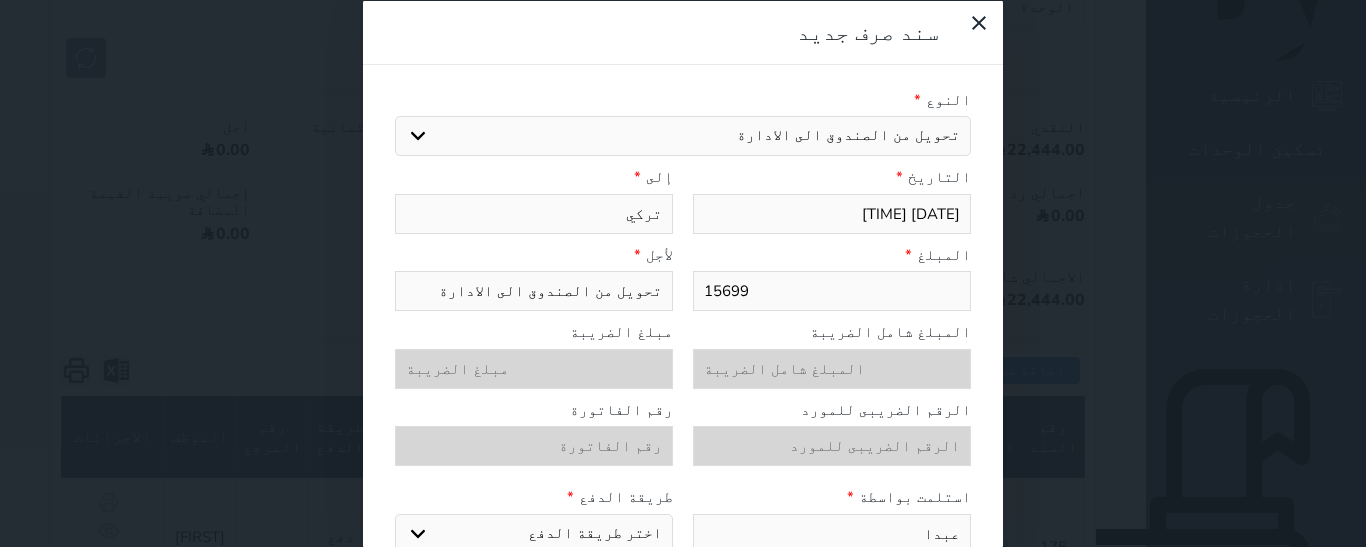 type on "عبدال" 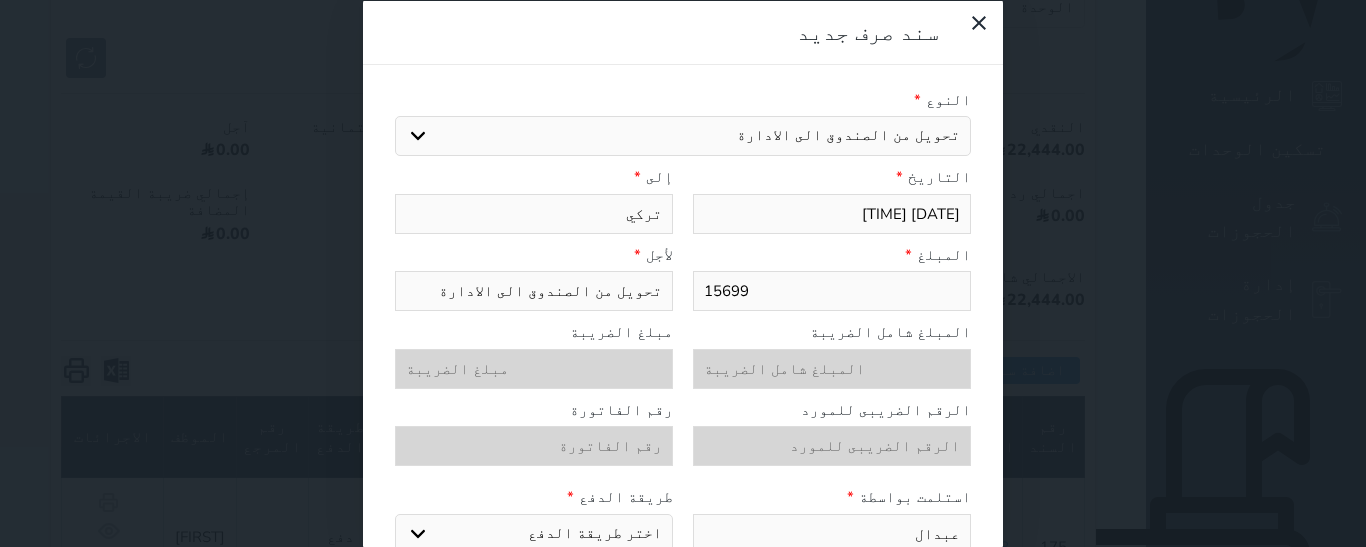 type on "عبدالل" 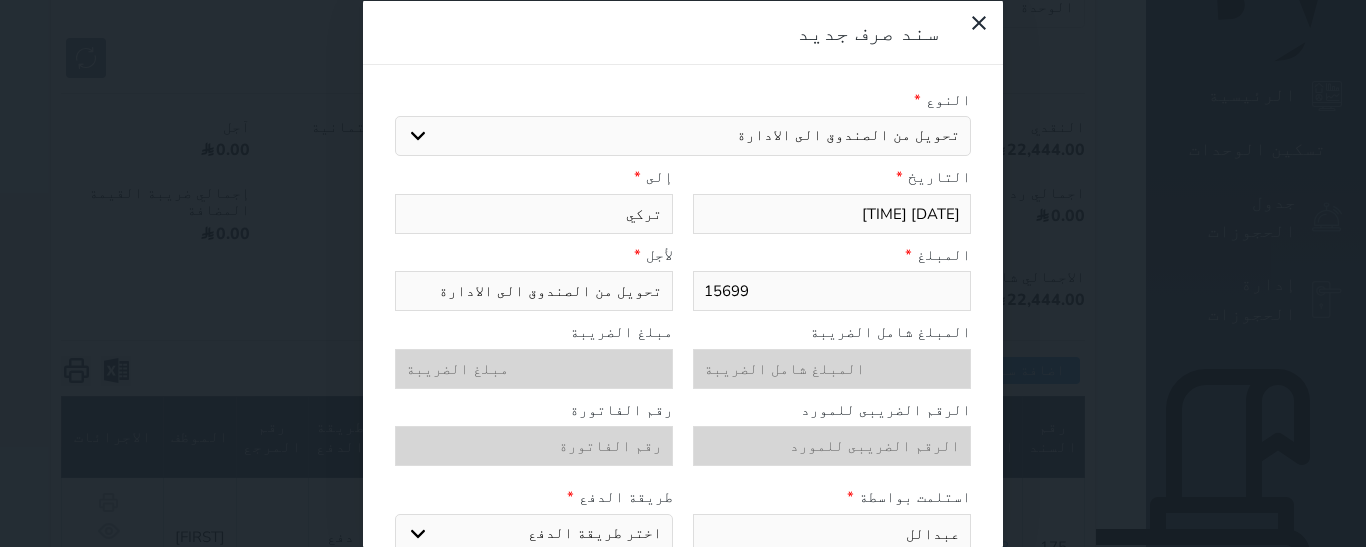 type on "[FIRST]" 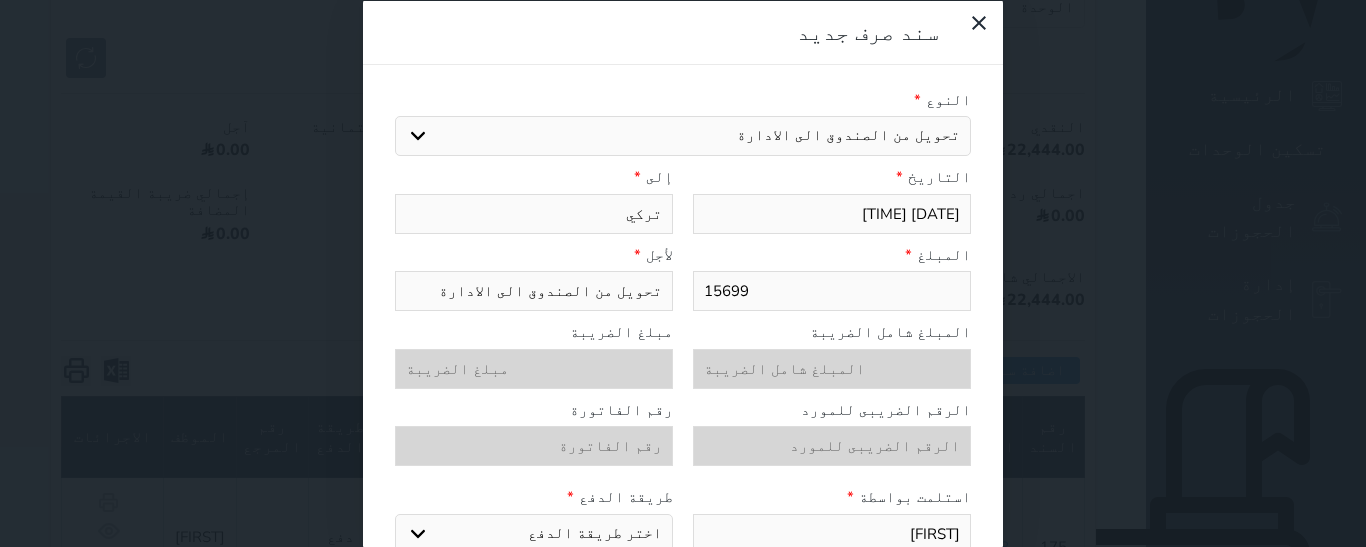 type on "[FIRST]" 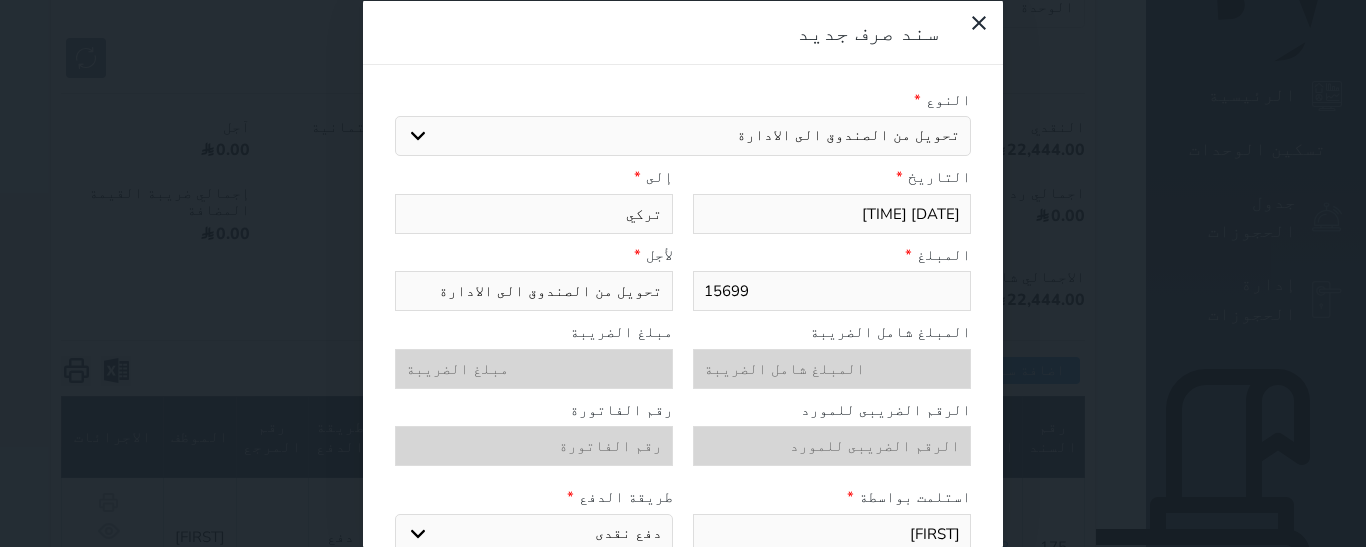 click on "اختر طريقة الدفع   دفع نقدى   تحويل بنكى   مدى   بطاقة ائتمان" at bounding box center (534, 533) 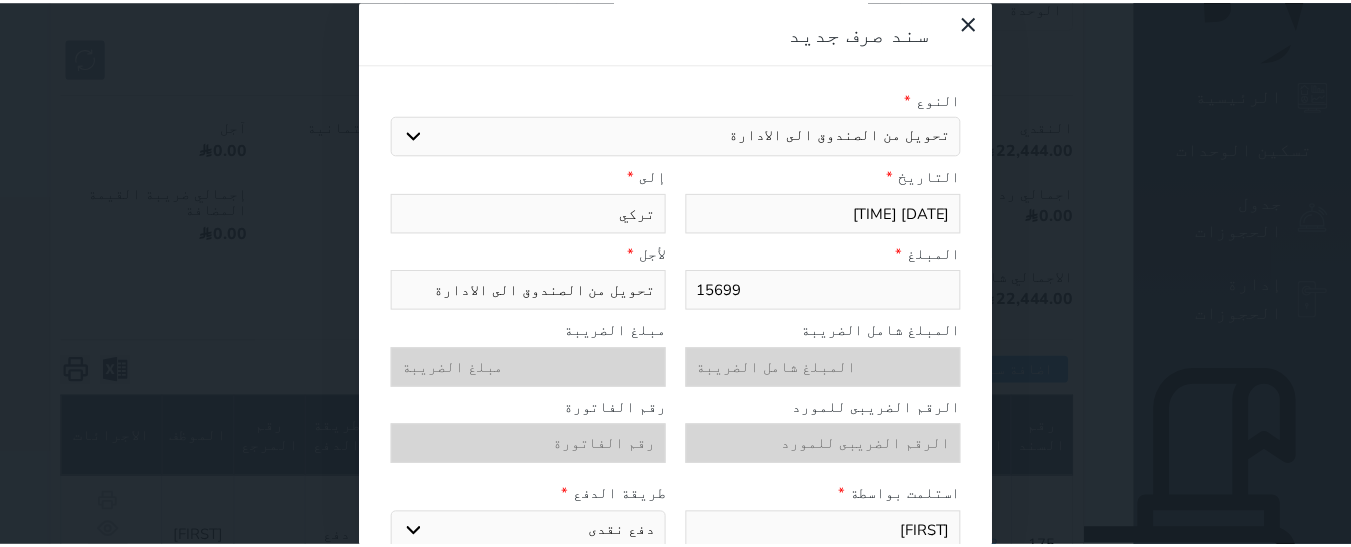 scroll, scrollTop: 243, scrollLeft: 0, axis: vertical 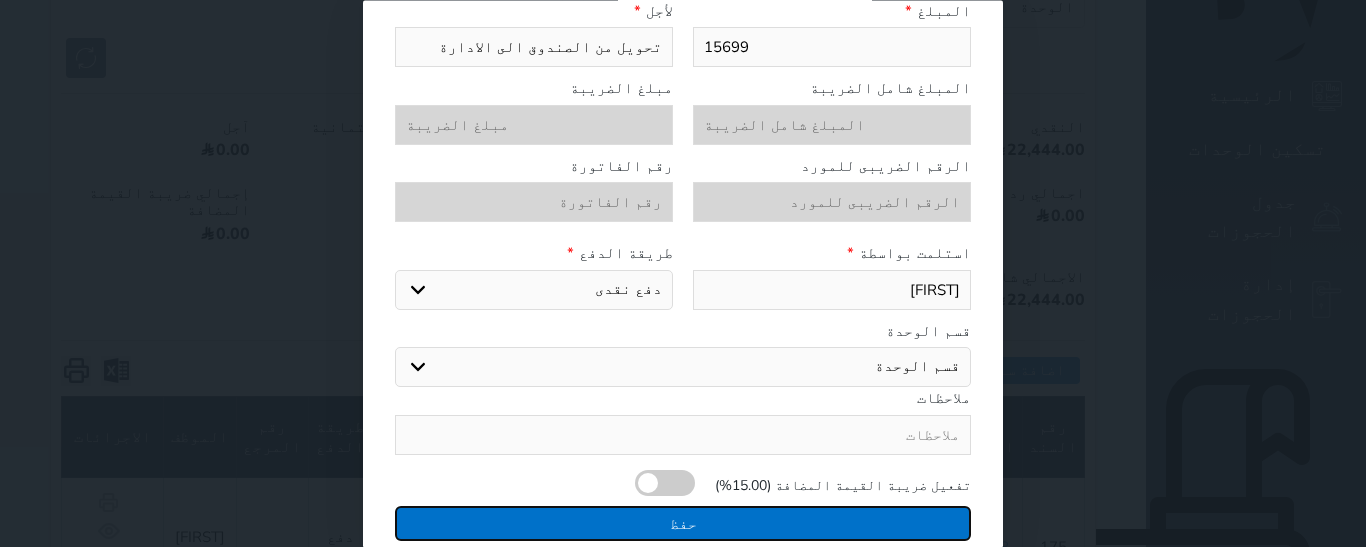 click on "حفظ" at bounding box center (683, 523) 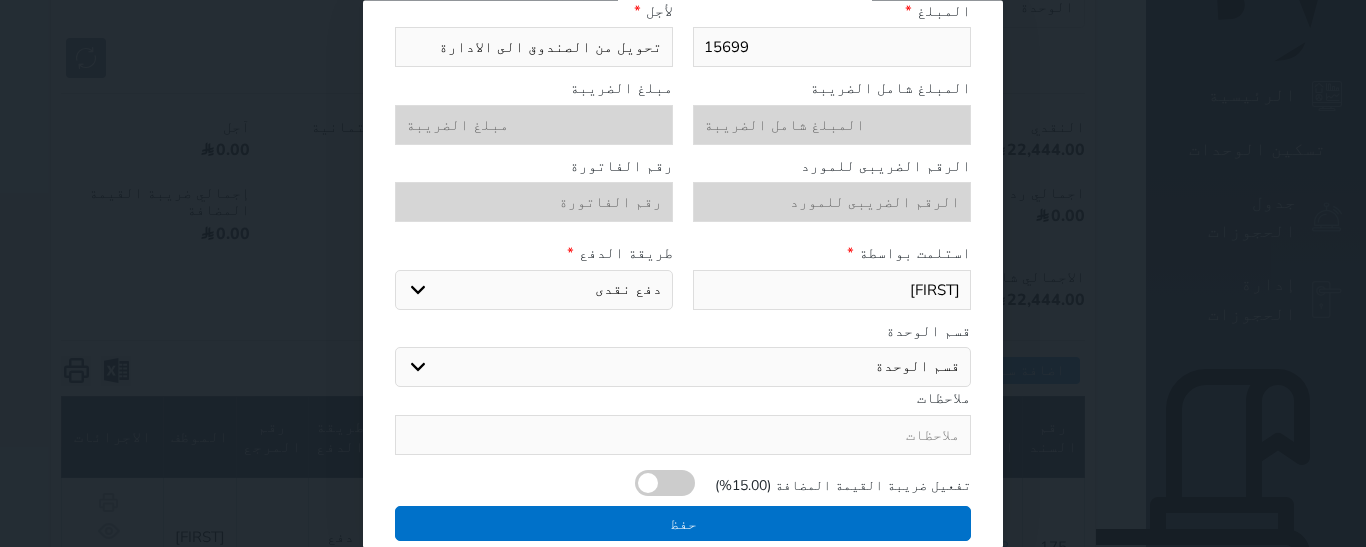 select 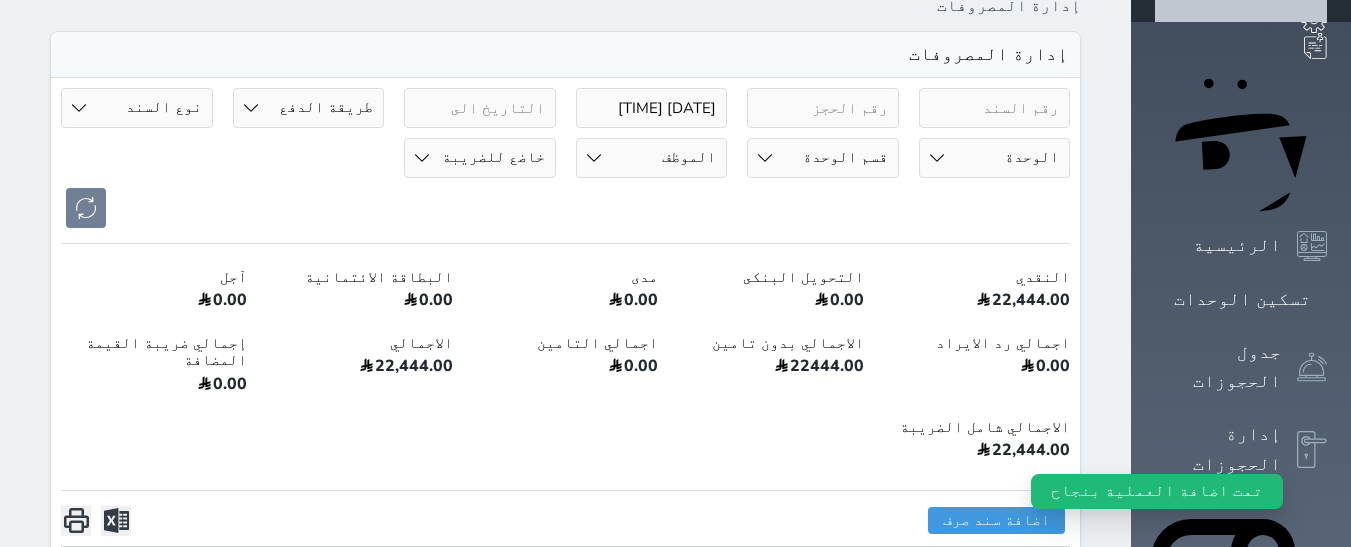 scroll, scrollTop: 0, scrollLeft: 0, axis: both 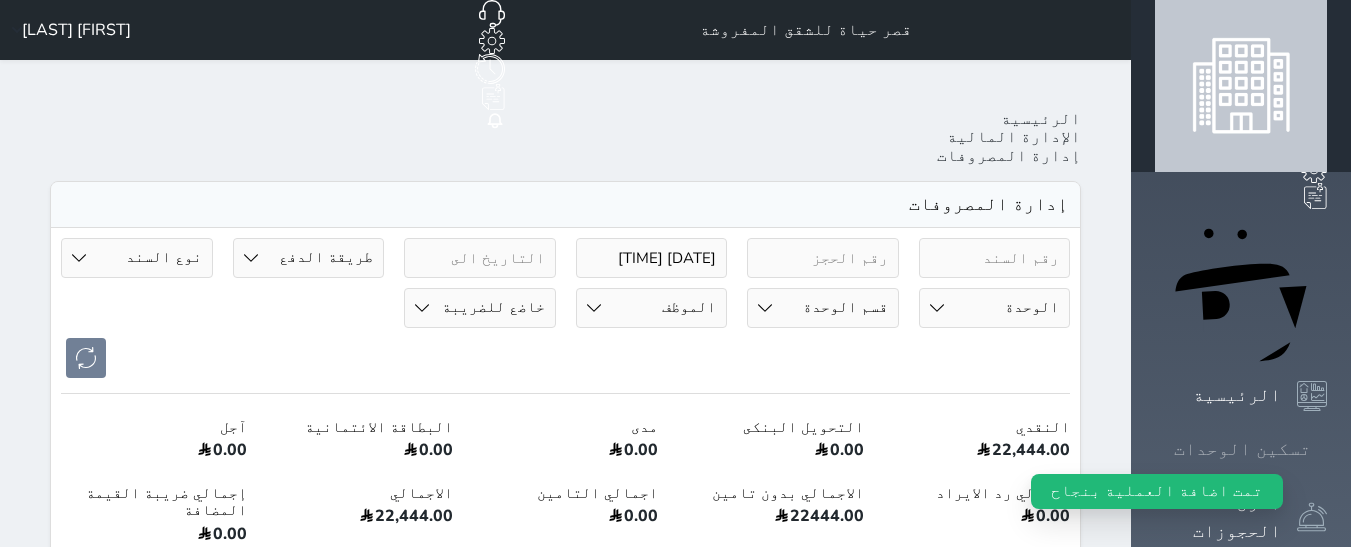 click 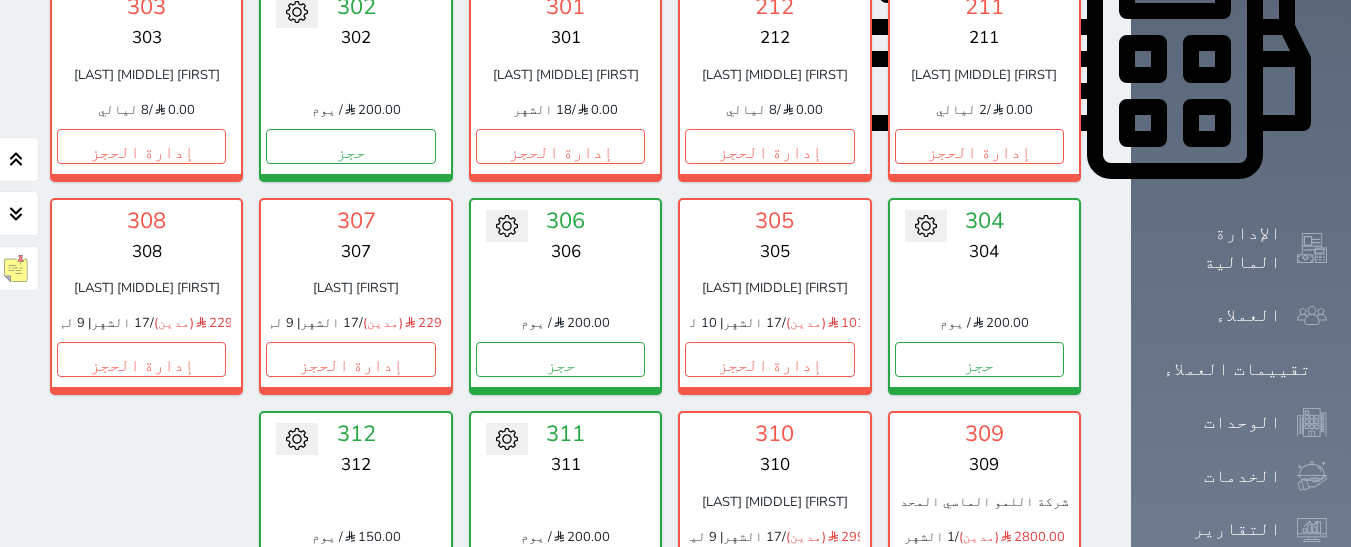 scroll, scrollTop: 978, scrollLeft: 0, axis: vertical 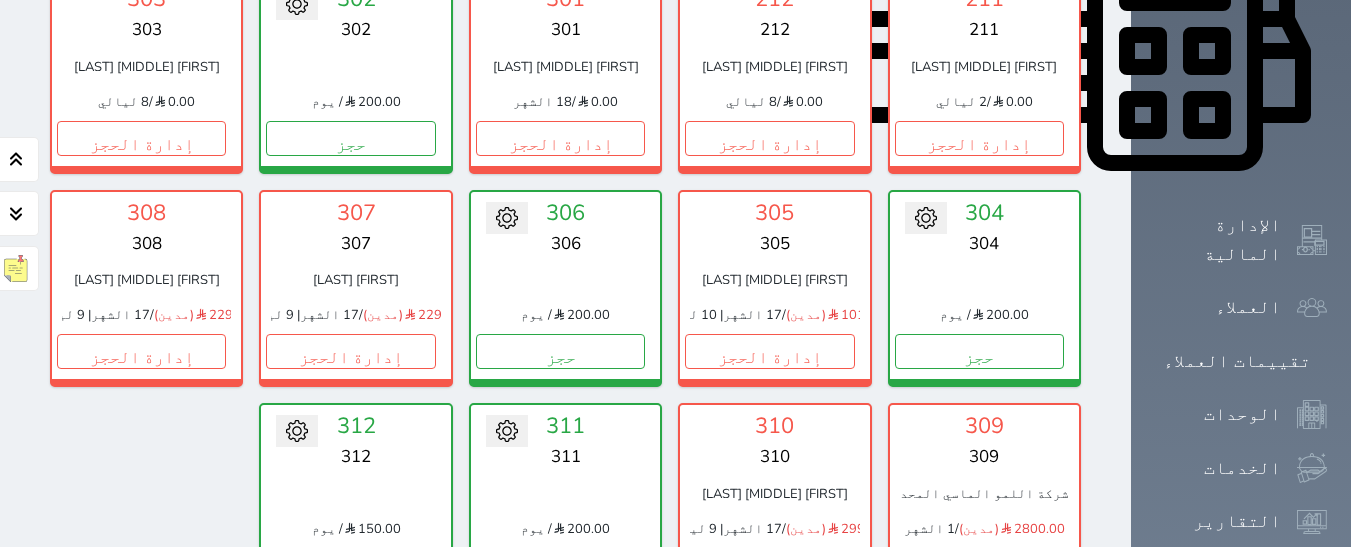 click on "عرض رصيد الصندوق" at bounding box center (304, 682) 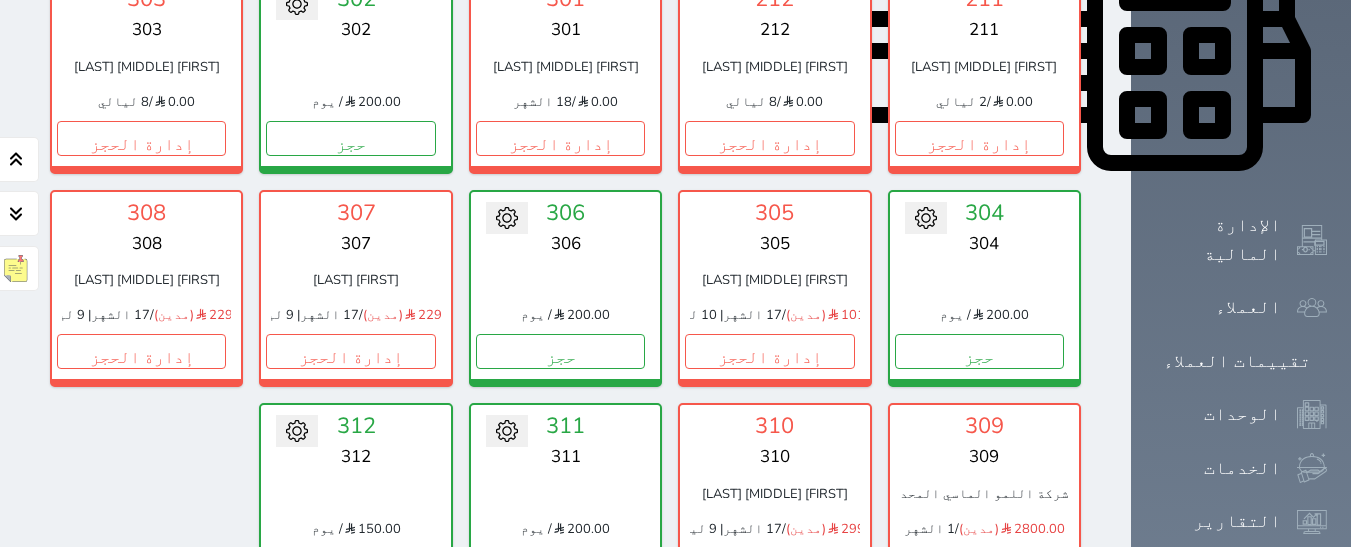 click on "تحويل لتحت الصيانة
تحويل لتحت التنظيف
[NUMBER]   [NUMBER]
[PRICE]
/ يوم       حجز                   تغيير الحالة الى صيانة                   التاريخ المتوقع للانتهاء       حفظ                   [NUMBER]   [NUMBER]
[FIRST] [LAST]
[PRICE]
/   1 ليالي           إدارة الحجز               تغيير الحالة الى صيانة                   التاريخ المتوقع للانتهاء       حفظ
تحويل لتحت الصيانة
تحويل لتحت التنظيف
[NUMBER]   [NUMBER]
[PRICE]
/ يوم       حجز                   تغيير الحالة الى صيانة                         حفظ                         [NUMBER]" at bounding box center (565, -32) 